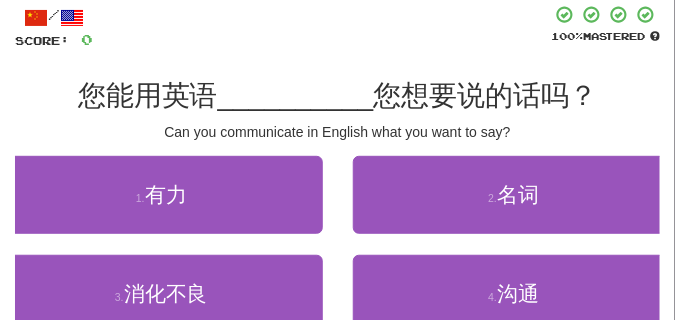 scroll, scrollTop: 150, scrollLeft: 0, axis: vertical 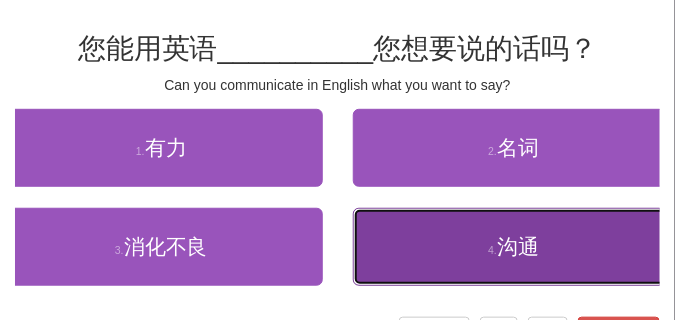 click on "4 .  沟通" at bounding box center (514, 247) 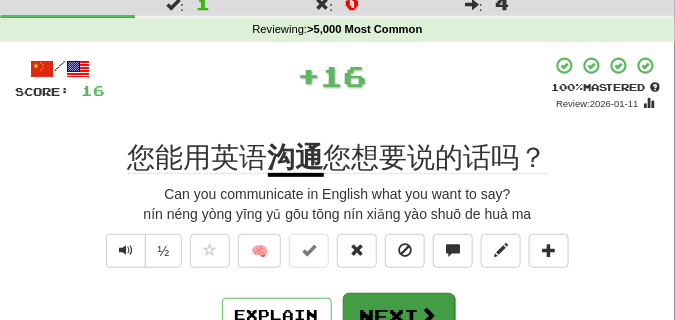 scroll, scrollTop: 50, scrollLeft: 0, axis: vertical 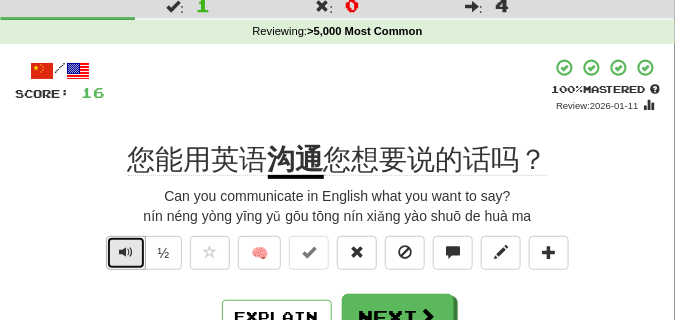 click at bounding box center [126, 252] 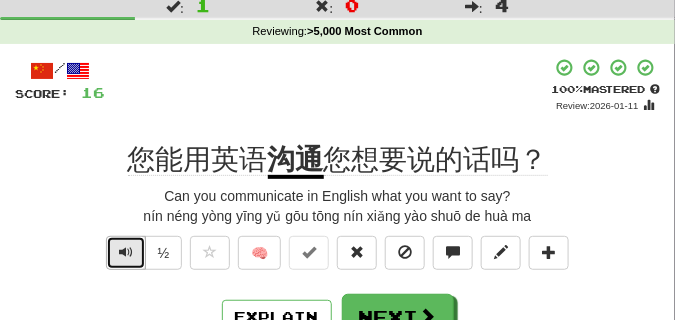 click at bounding box center (126, 252) 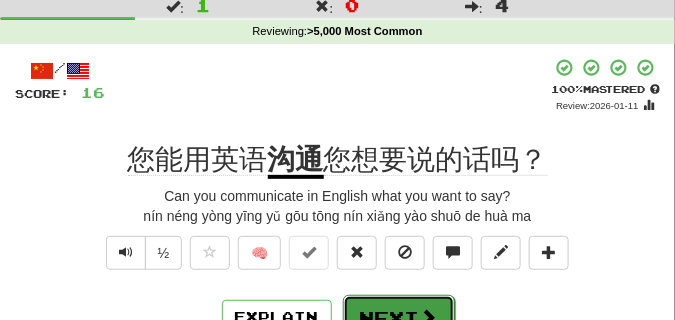 click on "Next" at bounding box center [399, 318] 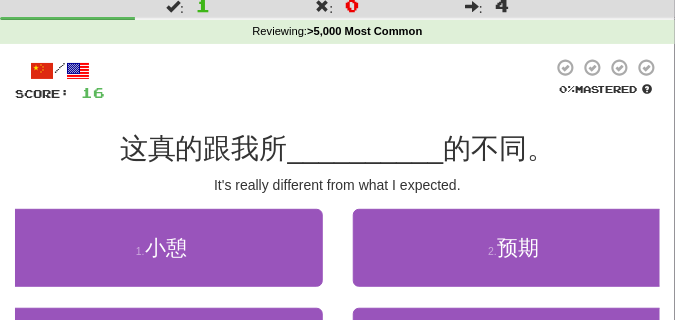 scroll, scrollTop: 50, scrollLeft: 0, axis: vertical 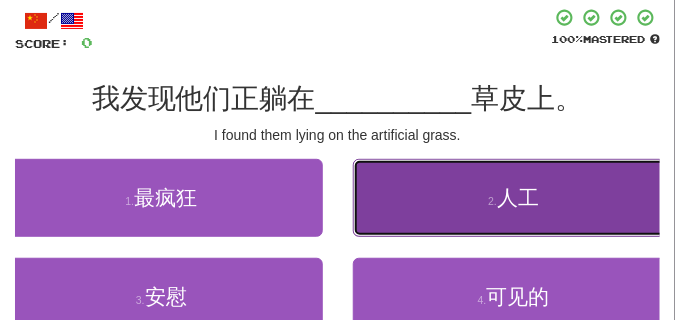 click on "2 .  人工" at bounding box center [514, 198] 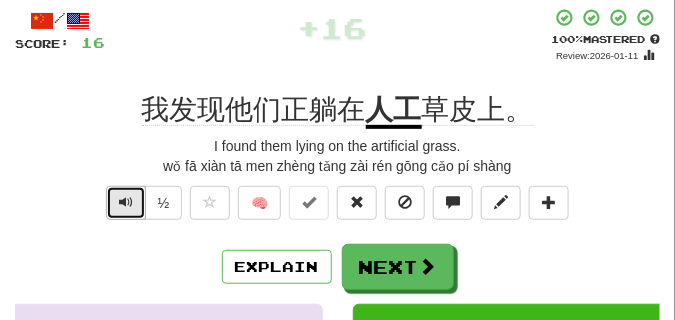 click at bounding box center [126, 203] 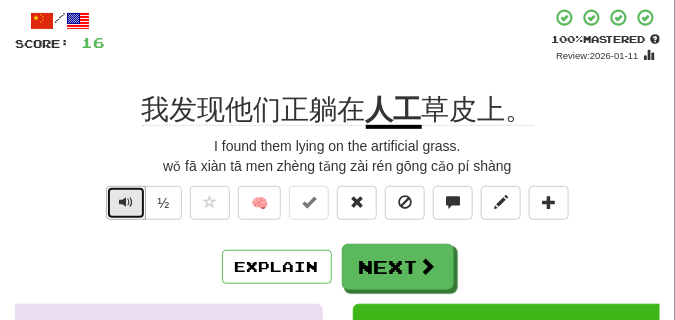 click at bounding box center (126, 203) 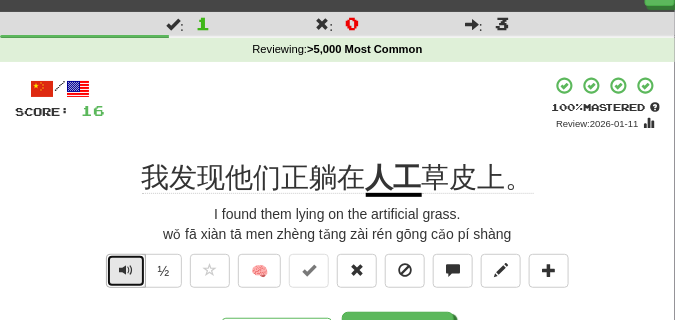 scroll, scrollTop: 50, scrollLeft: 0, axis: vertical 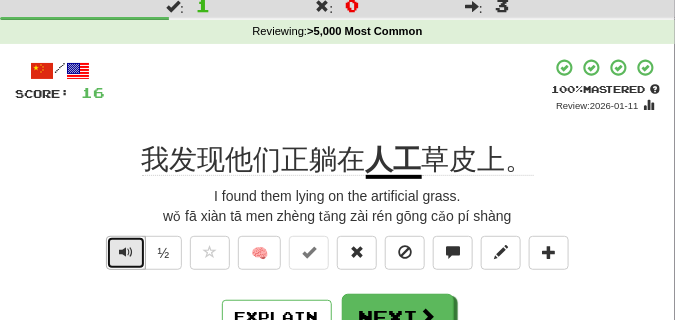 click at bounding box center [126, 252] 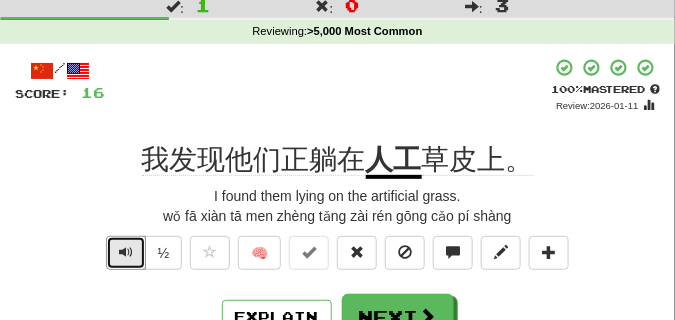 drag, startPoint x: 129, startPoint y: 244, endPoint x: 106, endPoint y: 285, distance: 47.010635 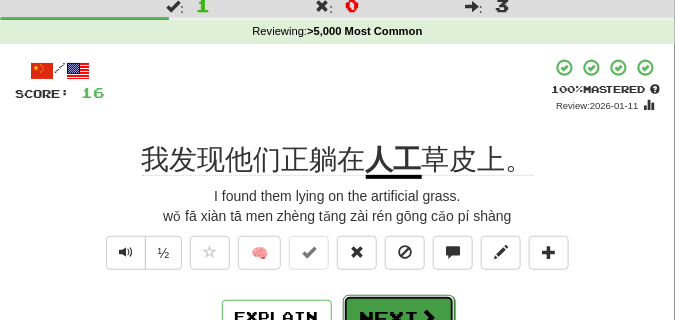 click on "Next" at bounding box center (399, 318) 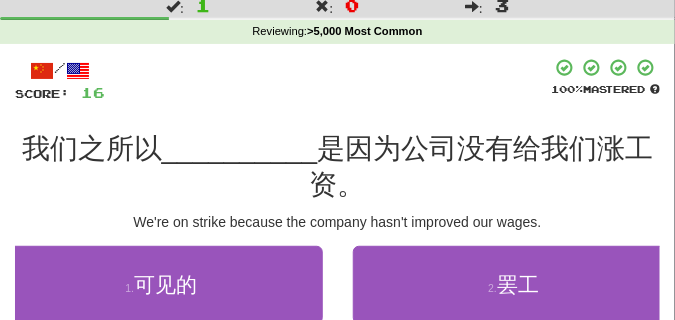 scroll, scrollTop: 100, scrollLeft: 0, axis: vertical 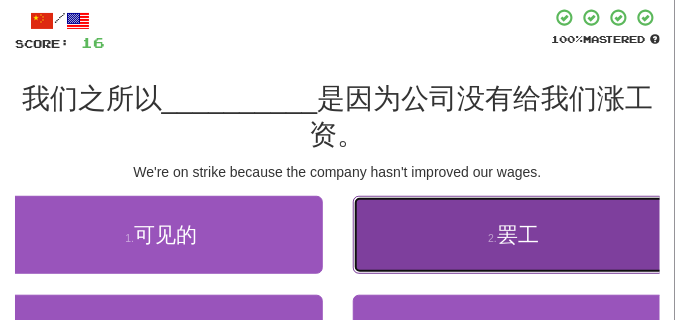 click on "2 .  罢工" at bounding box center (514, 235) 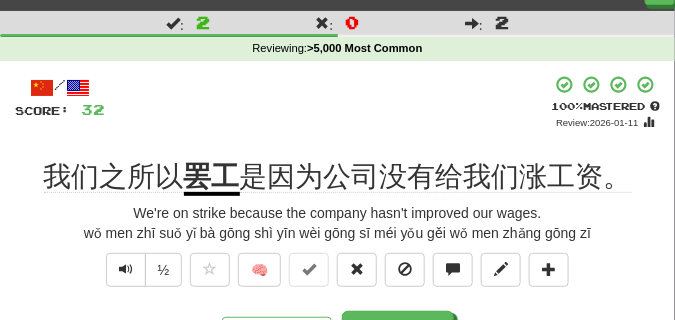 scroll, scrollTop: 50, scrollLeft: 0, axis: vertical 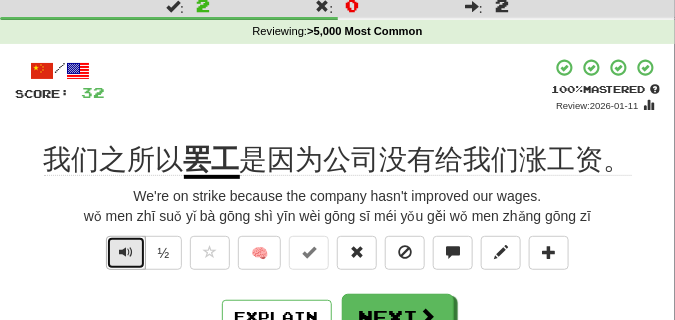 click at bounding box center (126, 253) 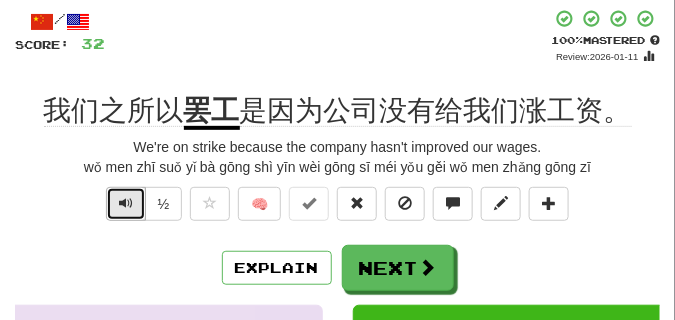scroll, scrollTop: 100, scrollLeft: 0, axis: vertical 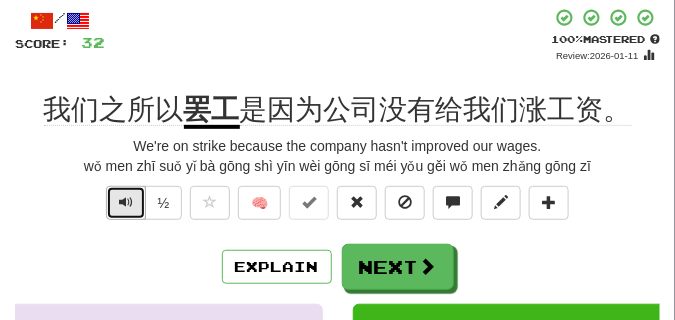 click at bounding box center (126, 202) 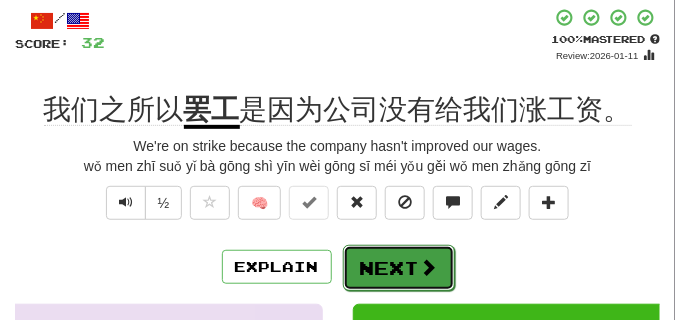 click on "Next" at bounding box center (399, 268) 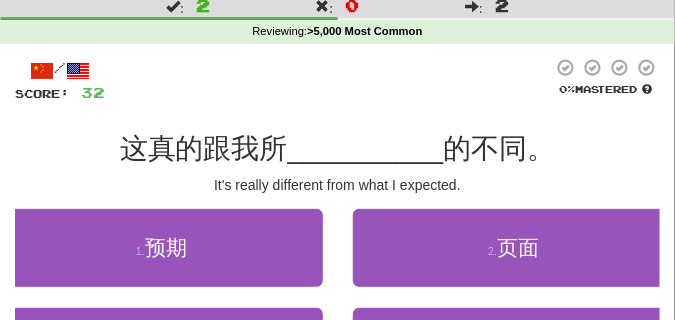 scroll, scrollTop: 100, scrollLeft: 0, axis: vertical 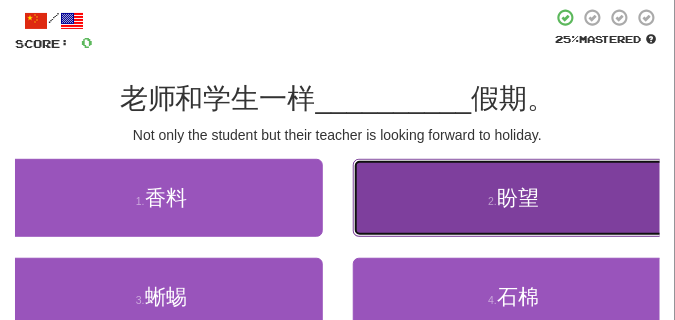 click on "2 .  盼望" at bounding box center (514, 198) 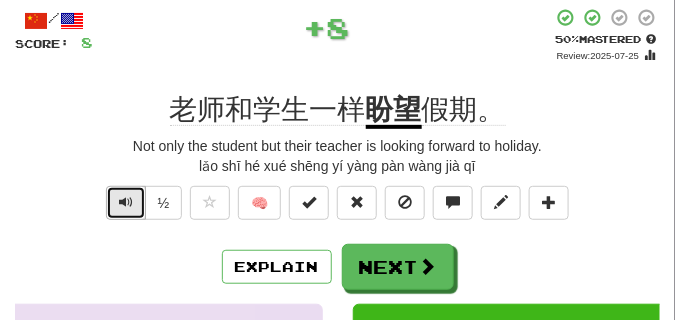 click at bounding box center [126, 202] 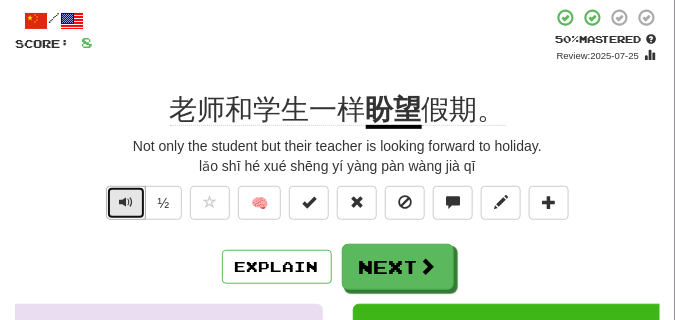 click at bounding box center [126, 202] 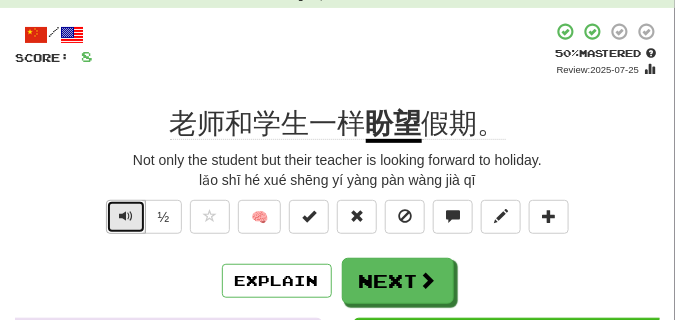 scroll, scrollTop: 100, scrollLeft: 0, axis: vertical 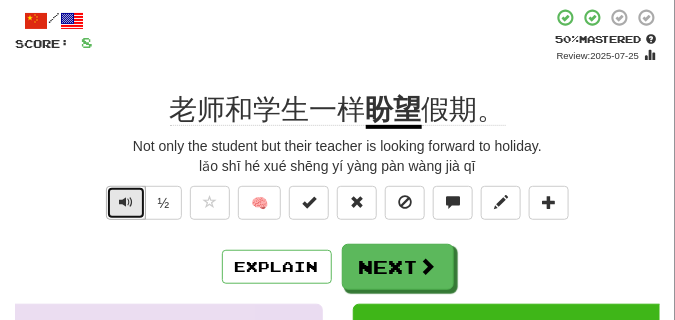 click at bounding box center [126, 203] 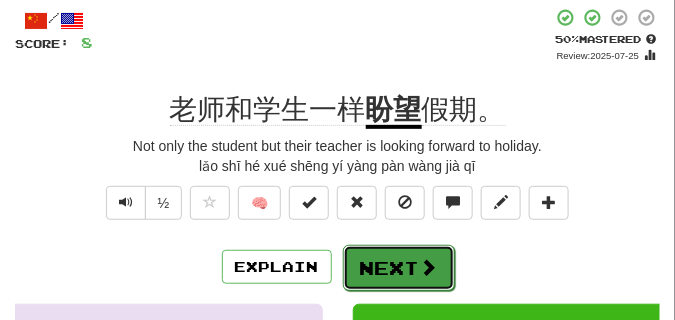 click on "Next" at bounding box center [399, 268] 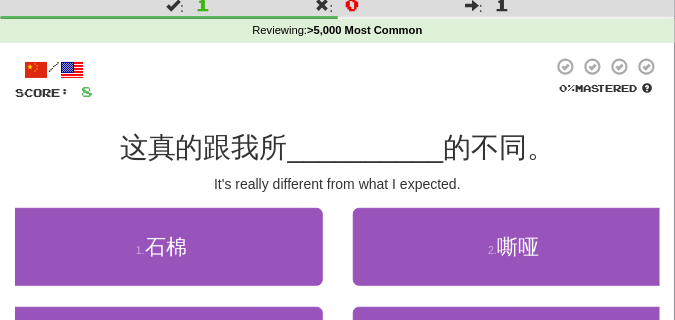 scroll, scrollTop: 0, scrollLeft: 0, axis: both 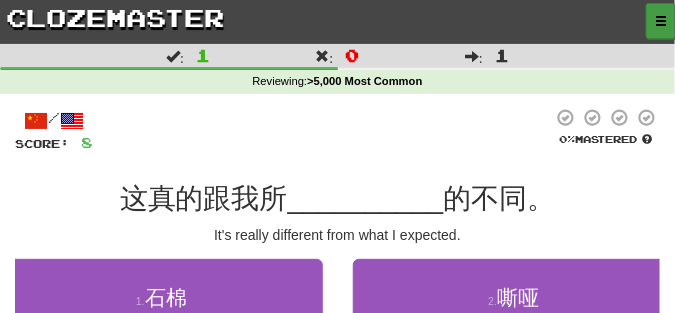 click at bounding box center [661, 21] 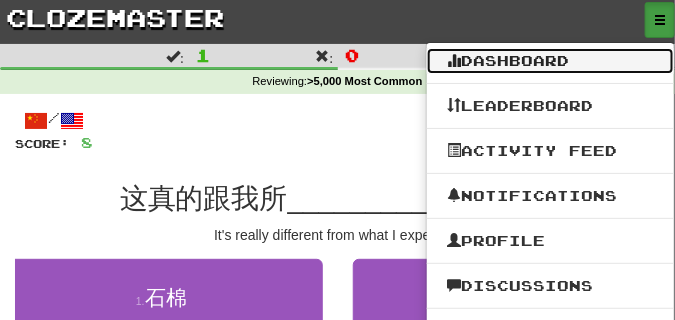 click on "Dashboard" at bounding box center (550, 61) 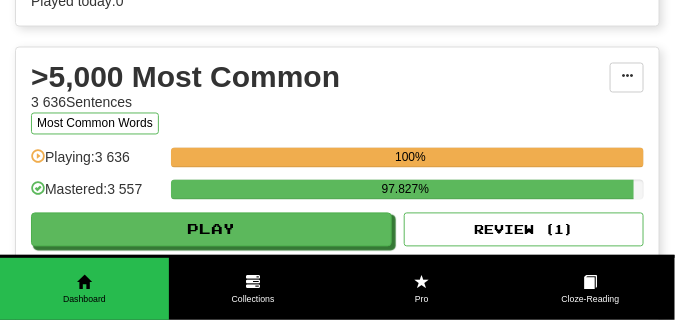 scroll, scrollTop: 1950, scrollLeft: 0, axis: vertical 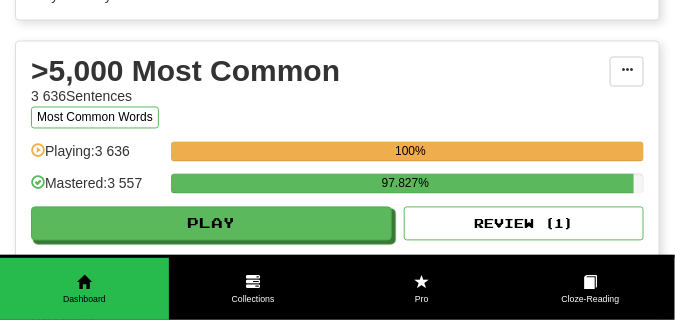 click on ">5,000 Most Common" 